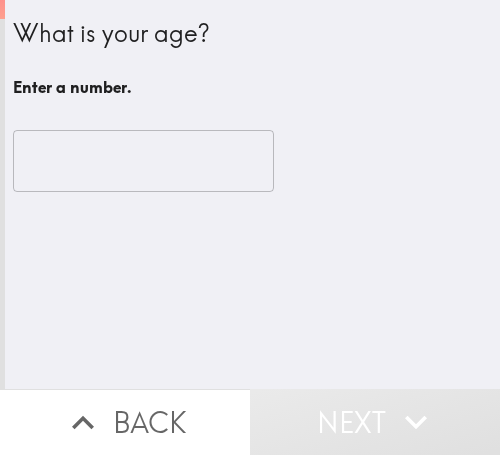scroll, scrollTop: 0, scrollLeft: 0, axis: both 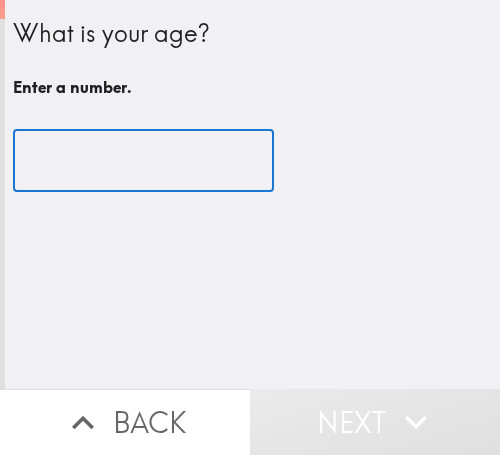 click at bounding box center [143, 161] 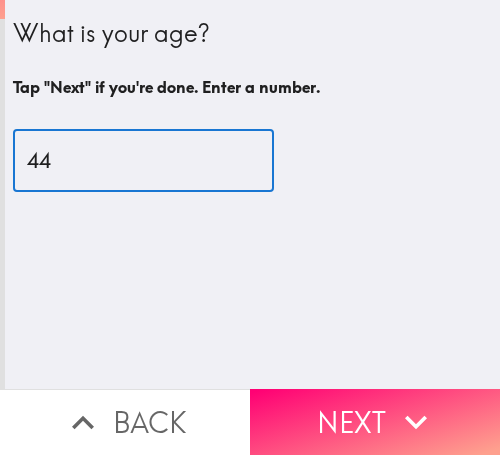 type on "44" 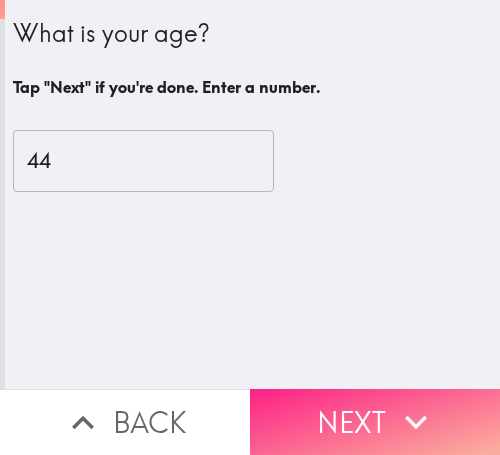 drag, startPoint x: 353, startPoint y: 402, endPoint x: 341, endPoint y: 407, distance: 13 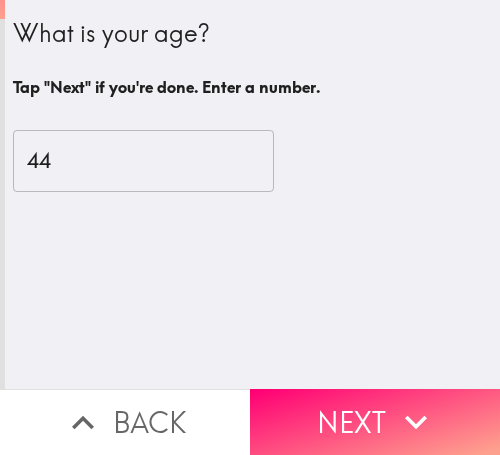 click on "Next" at bounding box center (375, 422) 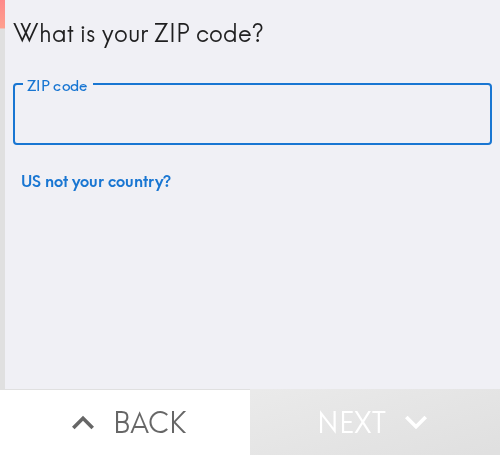 click on "ZIP code" at bounding box center [252, 115] 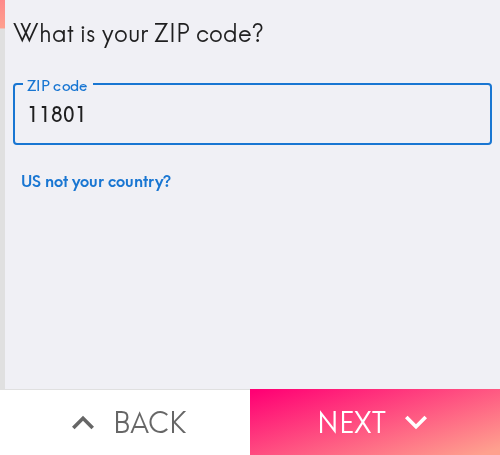 type on "11801" 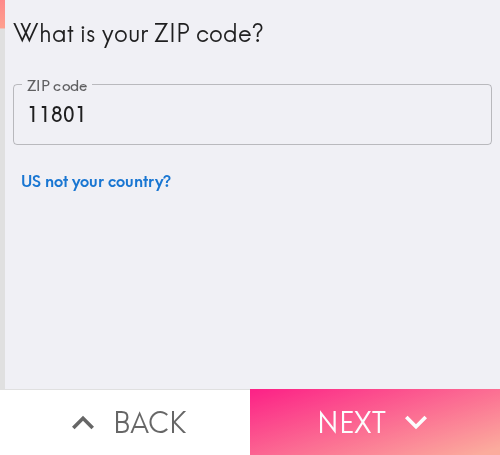 click 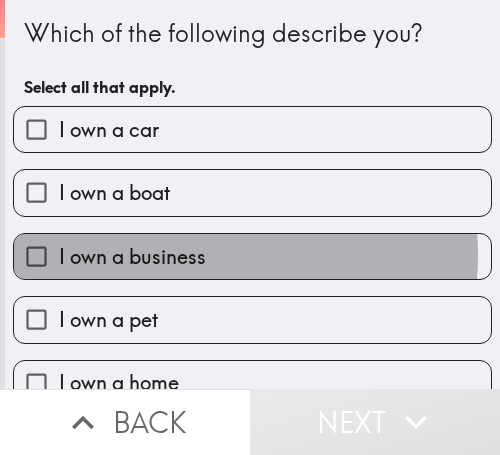 click on "I own a business" at bounding box center [132, 257] 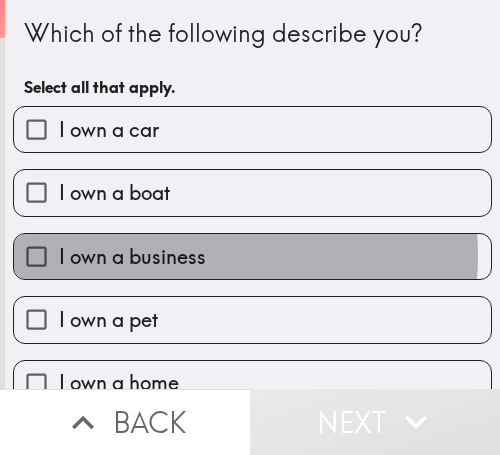 checkbox on "true" 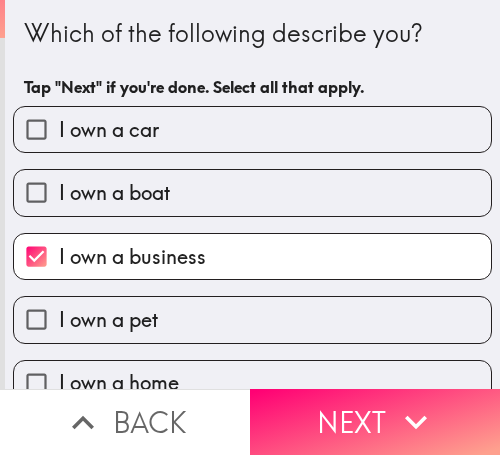 click on "Next" at bounding box center (375, 422) 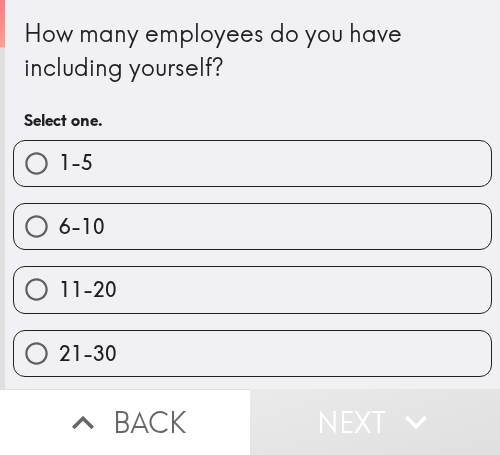 click on "1-5" at bounding box center [252, 163] 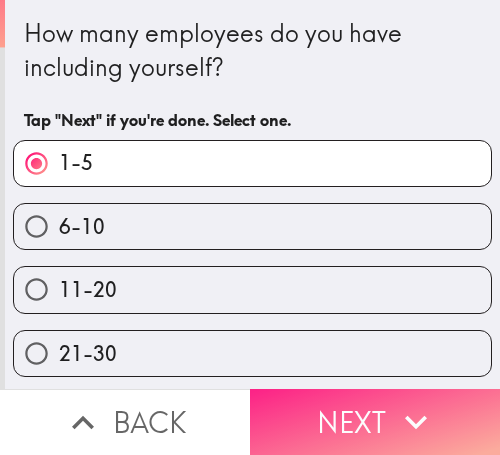 click on "Next" at bounding box center (375, 422) 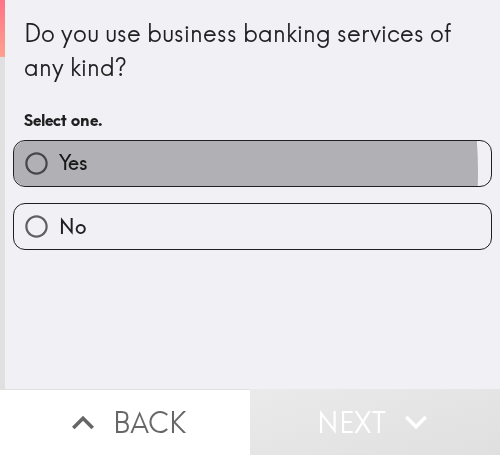 click on "Yes" at bounding box center (73, 163) 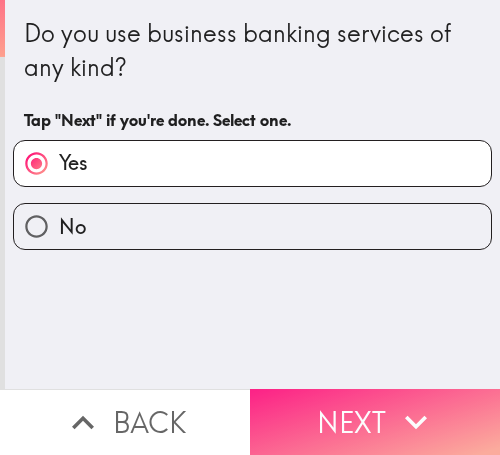 click on "Next" at bounding box center [375, 422] 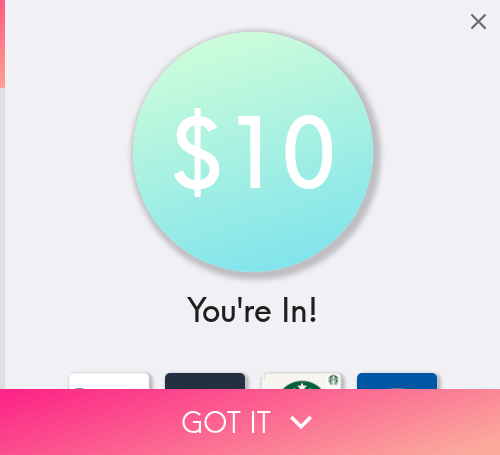 click on "Got it" at bounding box center [250, 422] 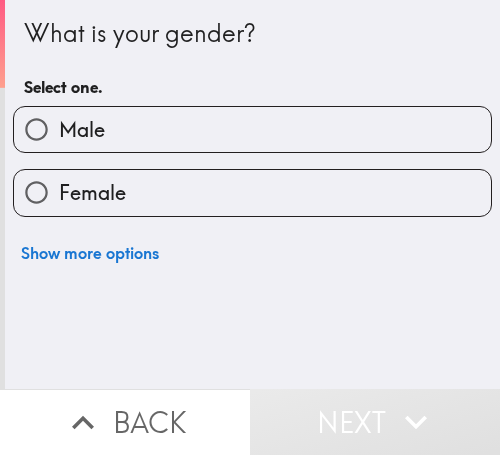 drag, startPoint x: 139, startPoint y: 90, endPoint x: 137, endPoint y: 103, distance: 13.152946 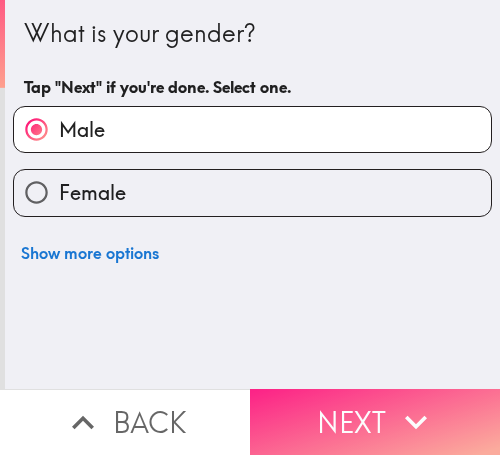 click on "Next" at bounding box center [375, 422] 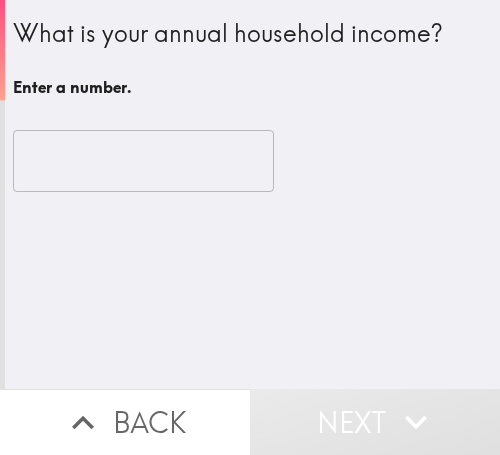 click at bounding box center (143, 161) 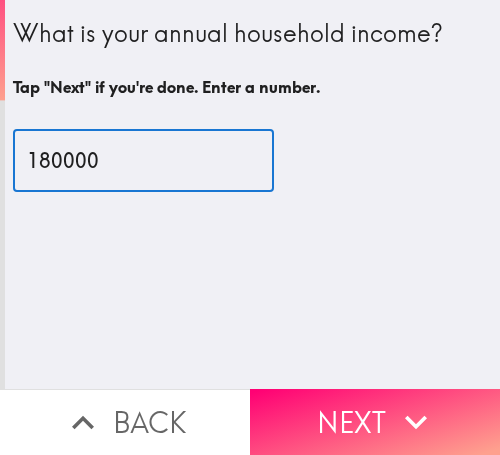 type on "180000" 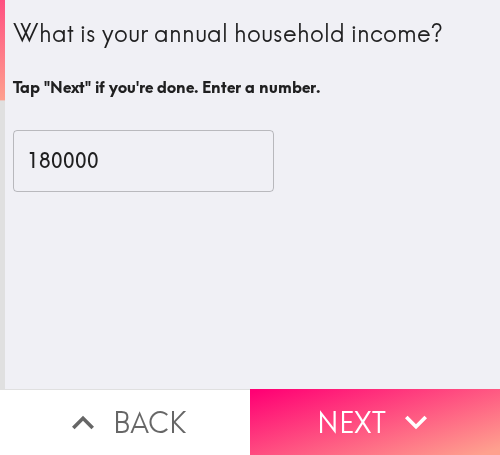 click on "What is your annual household income? Tap "Next" if you're done.   Enter a number. 180000 ​" at bounding box center (252, 194) 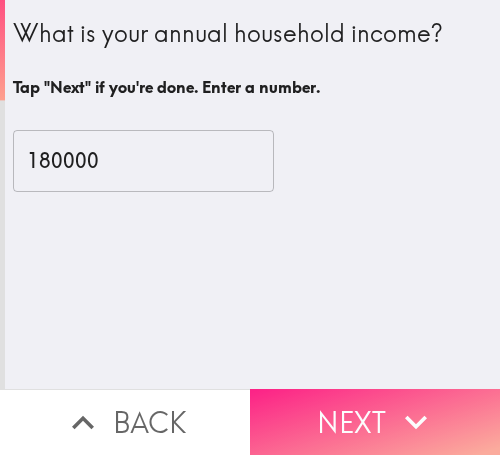 drag, startPoint x: 353, startPoint y: 409, endPoint x: 352, endPoint y: 386, distance: 23.021729 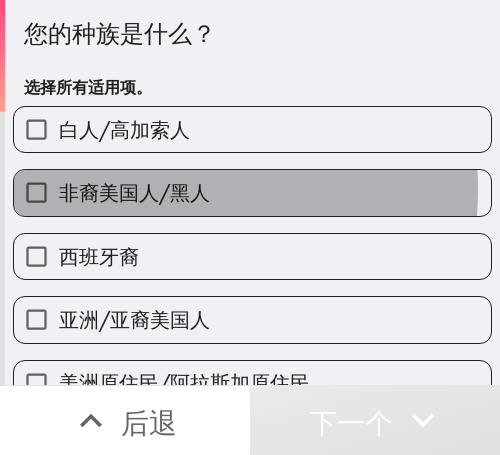 click on "非裔美国人/黑人" at bounding box center (134, 192) 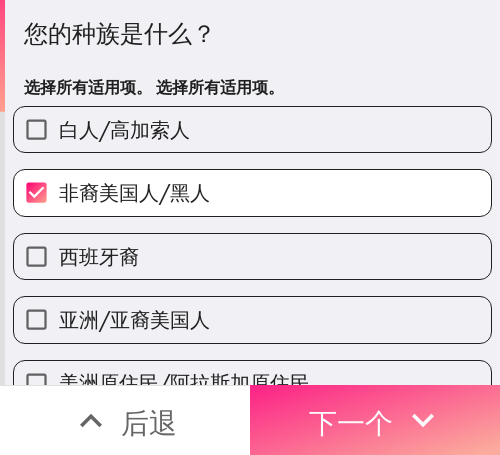click on "下一个" at bounding box center (351, 422) 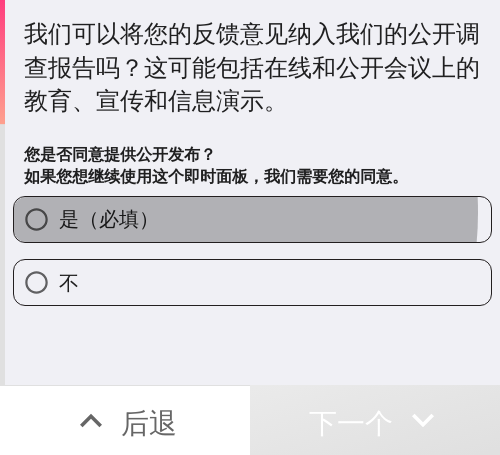 click on "是（必填）" at bounding box center (109, 218) 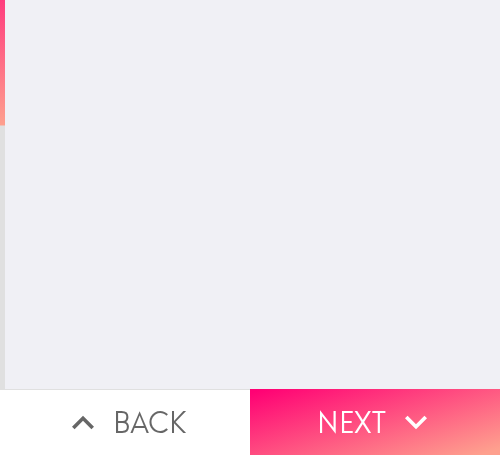 scroll, scrollTop: 0, scrollLeft: 0, axis: both 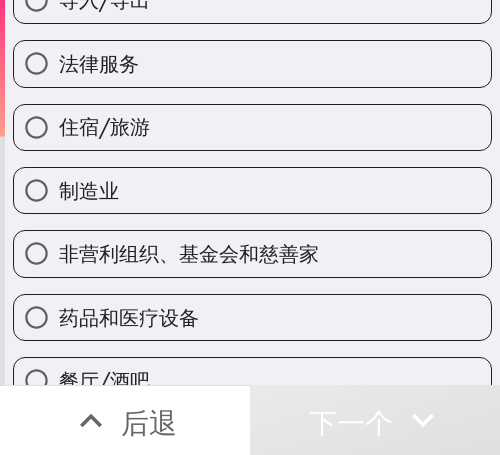 click on "制造业" at bounding box center [252, 190] 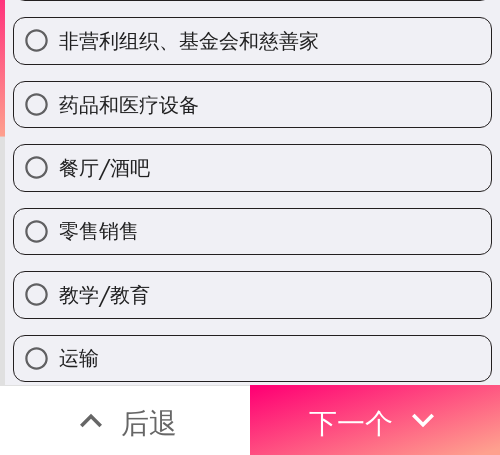 scroll, scrollTop: 988, scrollLeft: 0, axis: vertical 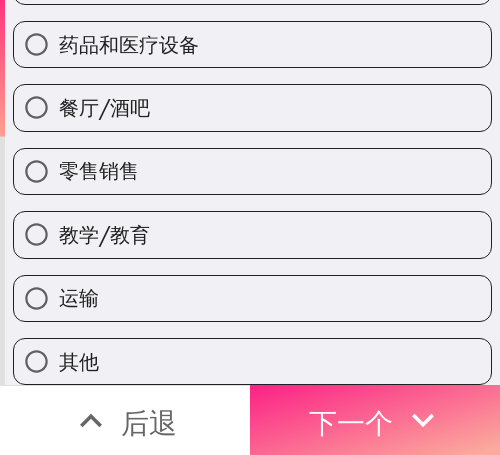 click on "下一个" at bounding box center (351, 422) 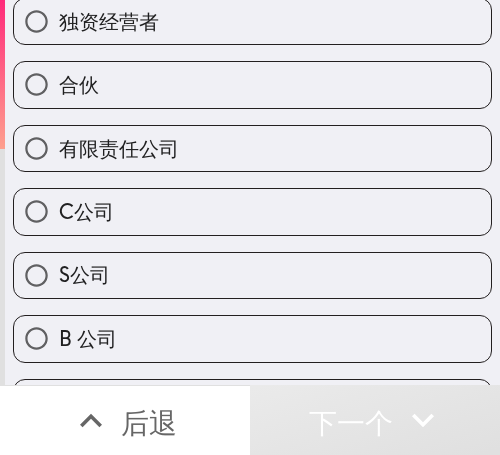 scroll, scrollTop: 0, scrollLeft: 0, axis: both 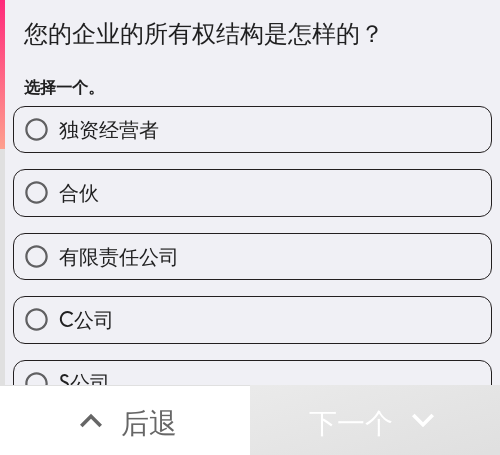 click on "独资经营者" at bounding box center (109, 129) 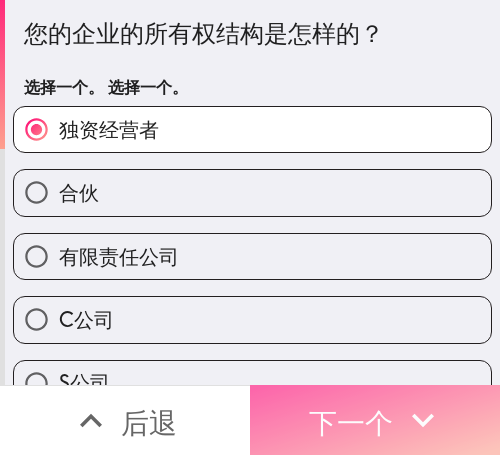 click on "下一个" at bounding box center (351, 422) 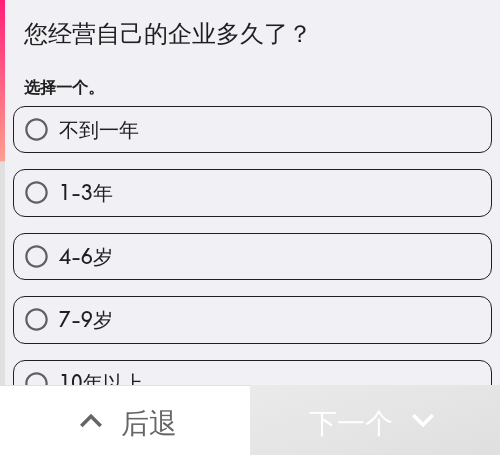 drag, startPoint x: 197, startPoint y: 268, endPoint x: 159, endPoint y: 251, distance: 41.62932 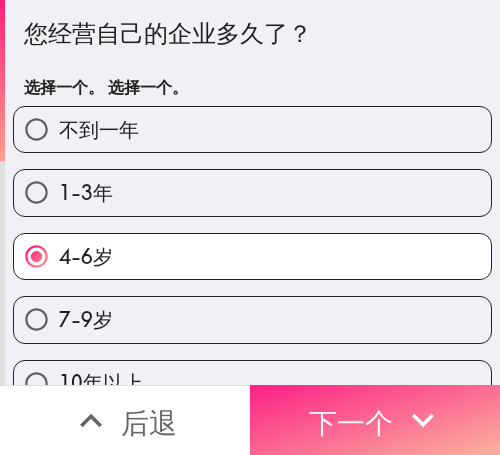 click on "下一个" at bounding box center [375, 420] 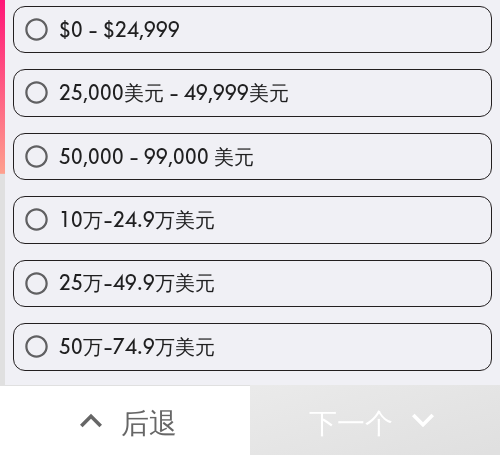scroll, scrollTop: 200, scrollLeft: 0, axis: vertical 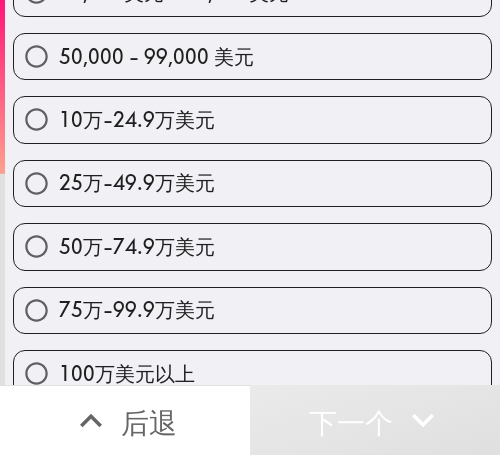 click on "10万-24.9万美元" at bounding box center [137, 119] 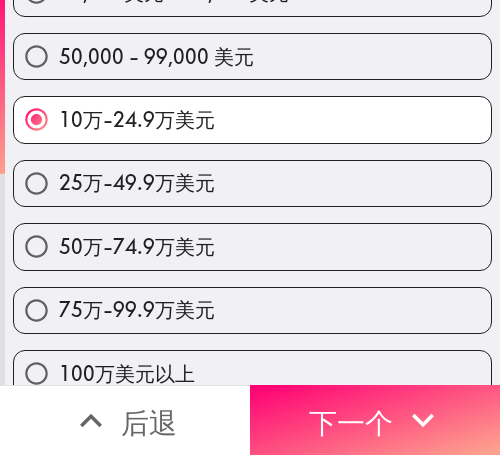 drag, startPoint x: 377, startPoint y: 398, endPoint x: 293, endPoint y: 450, distance: 98.79271 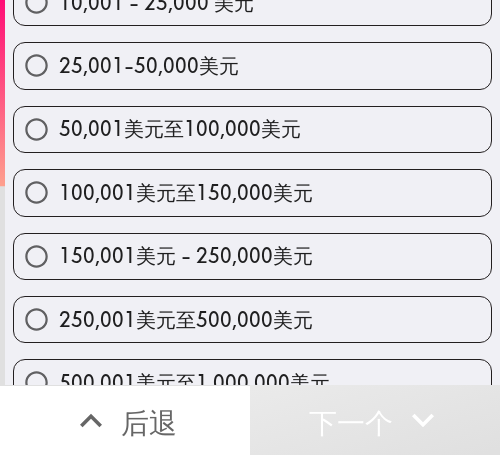scroll, scrollTop: 262, scrollLeft: 0, axis: vertical 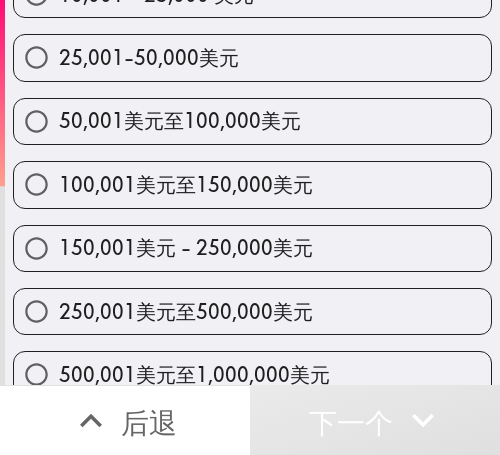 click on "150,001美元 - 250,000美元" at bounding box center [186, 247] 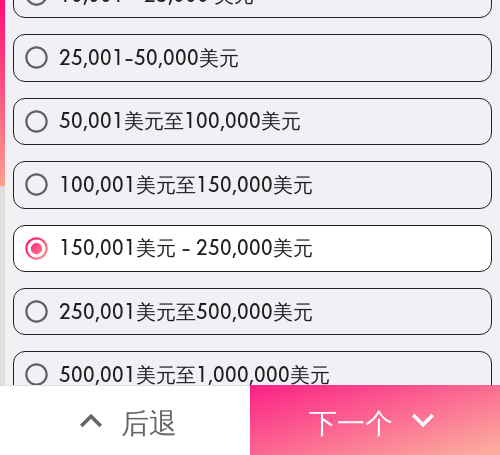 click on "下一个" at bounding box center [375, 420] 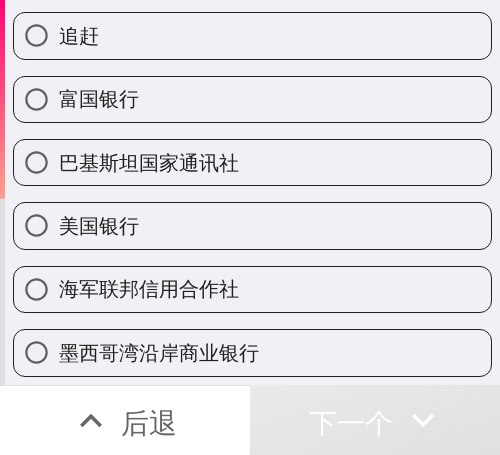 scroll, scrollTop: 412, scrollLeft: 0, axis: vertical 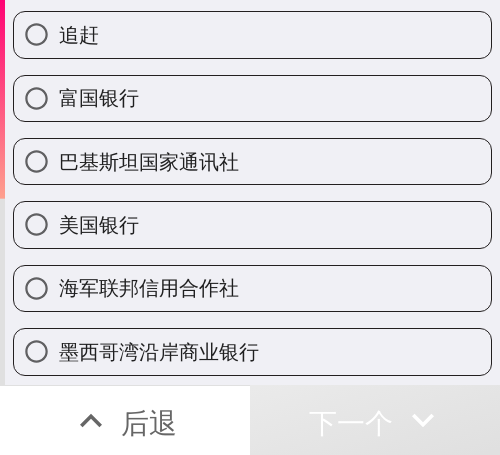 click on "富国银行" at bounding box center (99, 97) 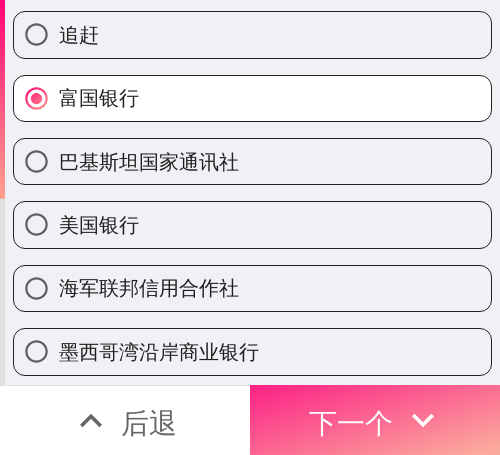 click on "下一个" at bounding box center (351, 422) 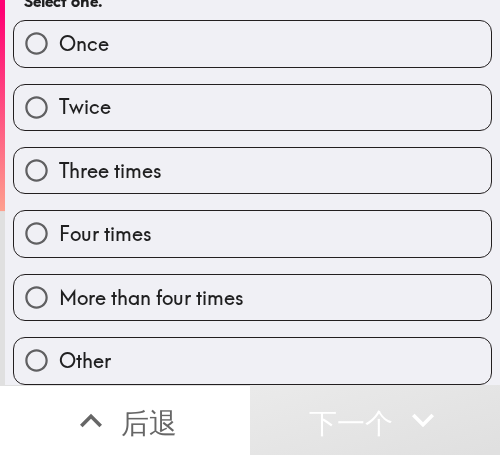 scroll, scrollTop: 168, scrollLeft: 0, axis: vertical 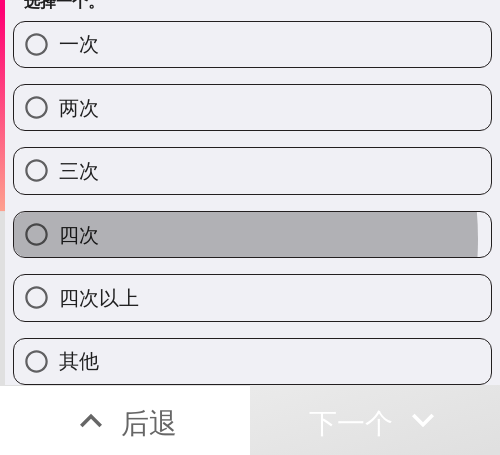 click on "四次" at bounding box center [252, 234] 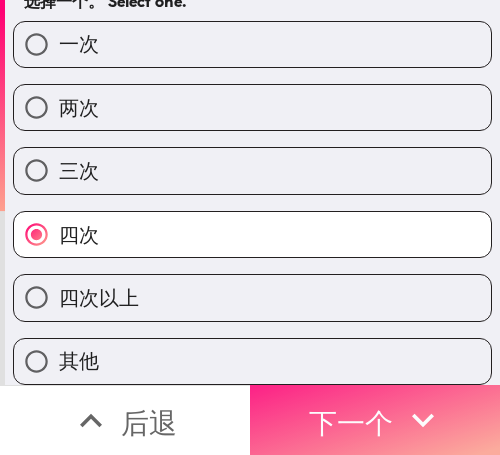 drag, startPoint x: 356, startPoint y: 398, endPoint x: 335, endPoint y: 424, distance: 33.42155 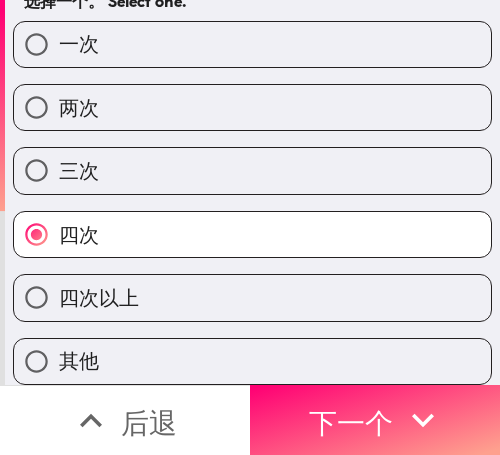 scroll, scrollTop: 0, scrollLeft: 0, axis: both 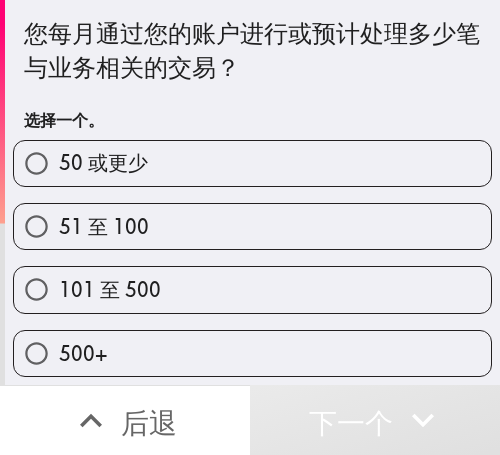 click on "51 至 100" at bounding box center (104, 226) 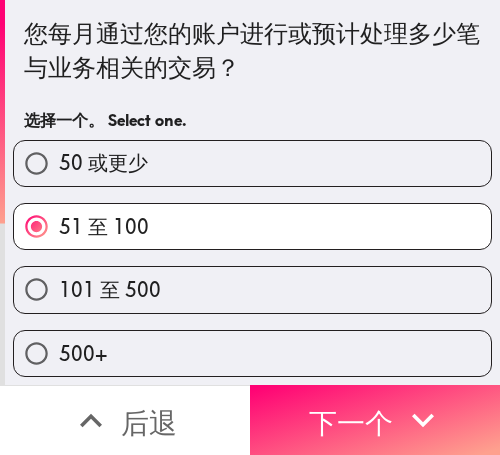 click on "101 至 500" at bounding box center (110, 289) 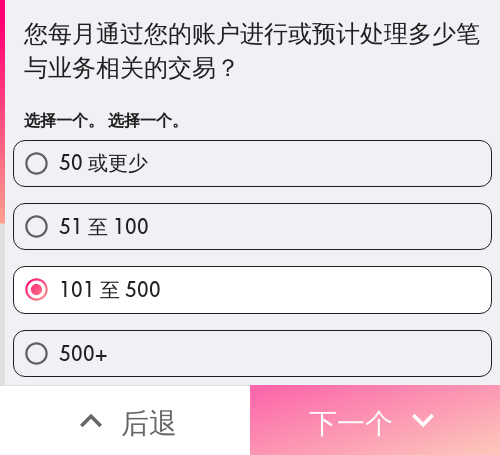 click on "下一个" at bounding box center (351, 420) 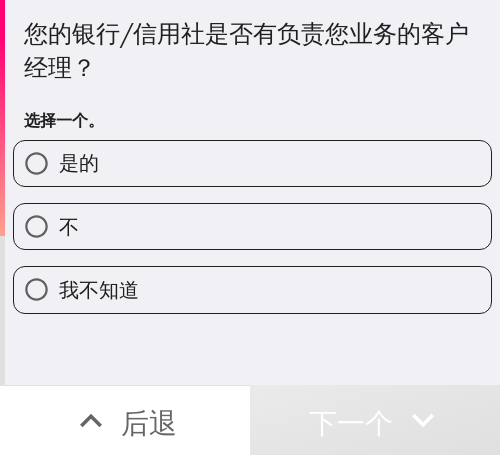 drag, startPoint x: 126, startPoint y: 159, endPoint x: 122, endPoint y: 172, distance: 13.601471 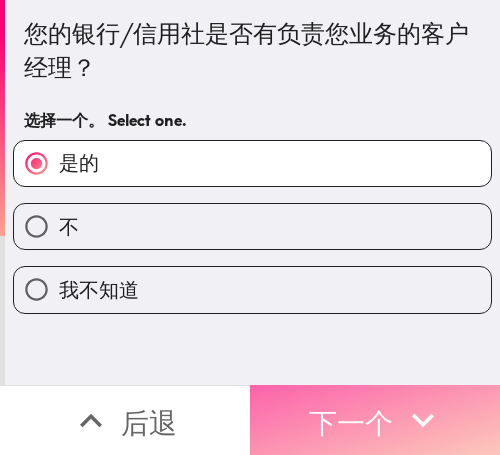 click 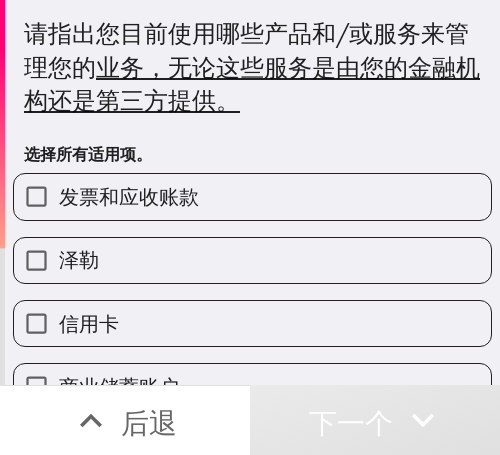 scroll, scrollTop: 100, scrollLeft: 0, axis: vertical 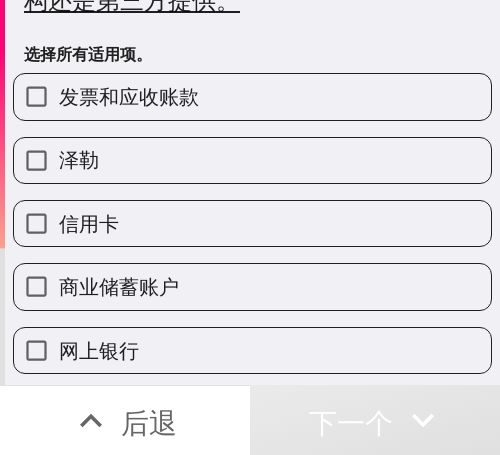 drag, startPoint x: 141, startPoint y: 98, endPoint x: 140, endPoint y: 159, distance: 61.008198 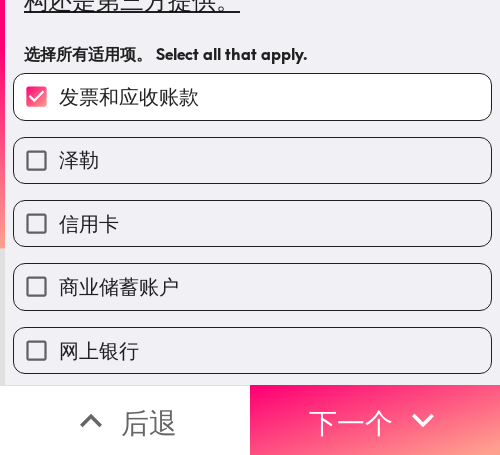 click on "信用卡" at bounding box center [252, 223] 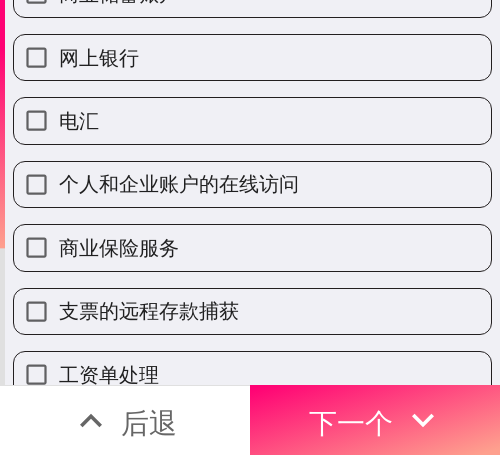 scroll, scrollTop: 400, scrollLeft: 0, axis: vertical 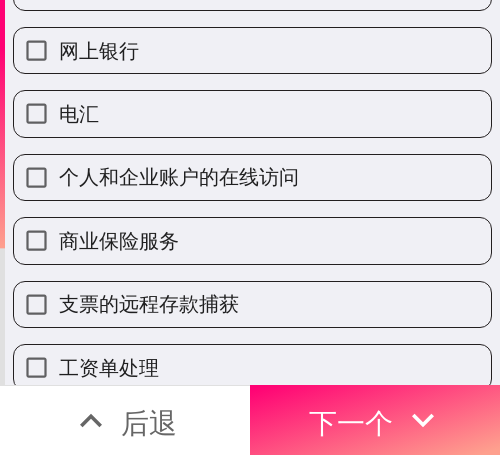 click on "商业保险服务" at bounding box center (252, 240) 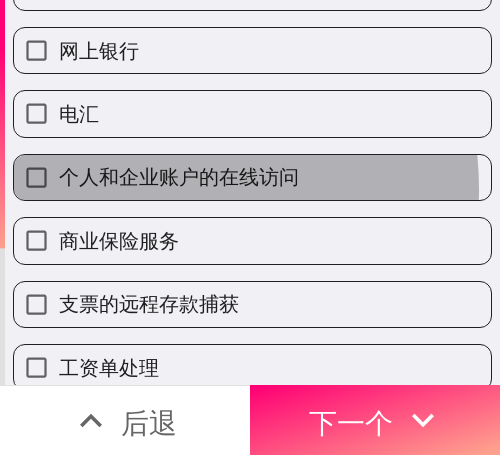 click on "个人和企业账户的在线访问" at bounding box center [179, 176] 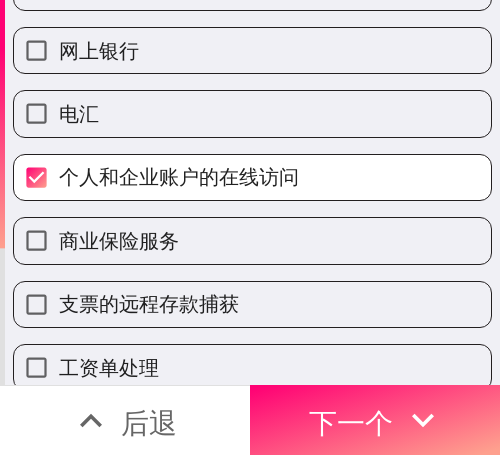 click on "商业保险服务" at bounding box center (119, 240) 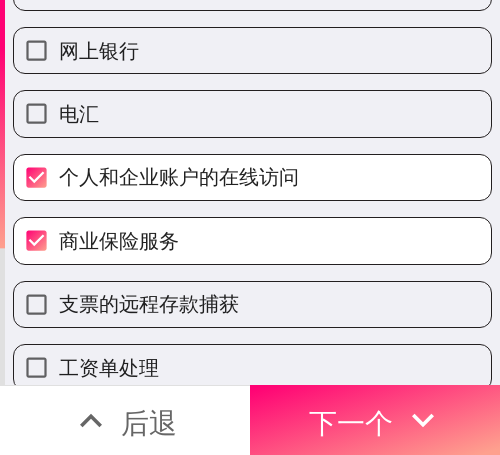 drag, startPoint x: 122, startPoint y: 313, endPoint x: 127, endPoint y: 303, distance: 11.18034 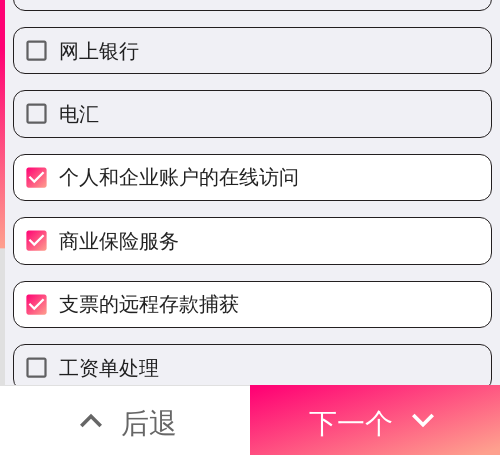 scroll, scrollTop: 800, scrollLeft: 0, axis: vertical 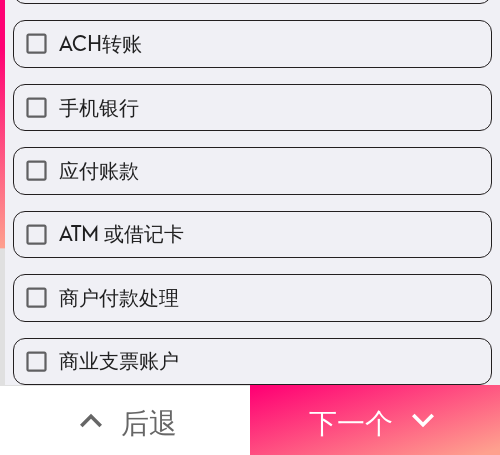 click on "ATM 或借记卡" at bounding box center (121, 234) 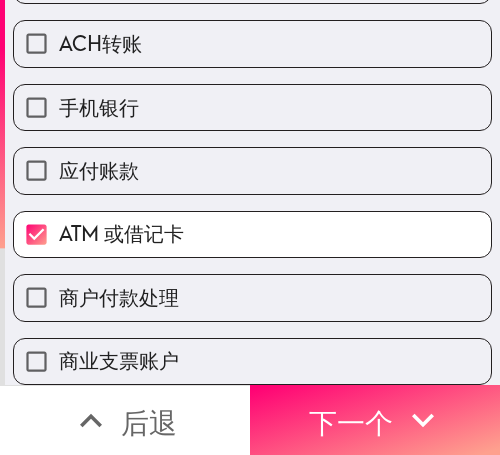 click on "商户付款处理" at bounding box center (119, 297) 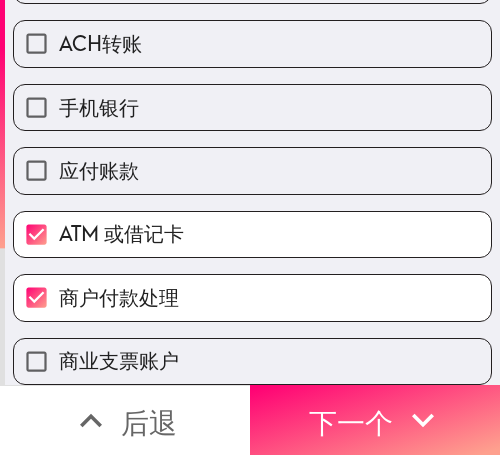 drag, startPoint x: 407, startPoint y: 407, endPoint x: 376, endPoint y: 447, distance: 50.606323 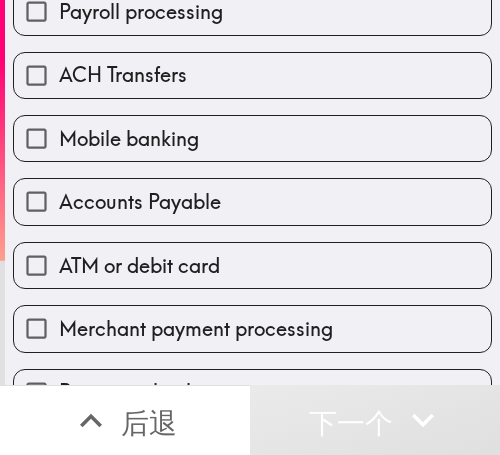 scroll, scrollTop: 722, scrollLeft: 0, axis: vertical 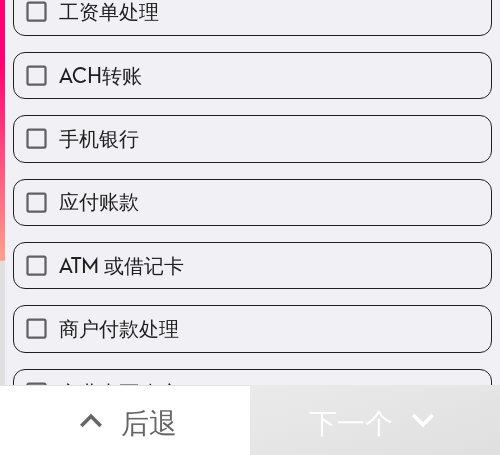 click on "ACH转账" at bounding box center [252, 75] 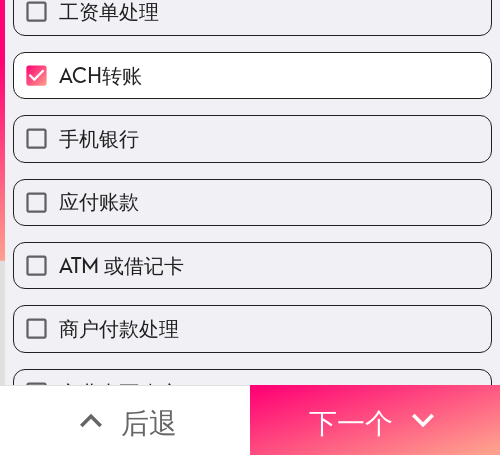 drag, startPoint x: 159, startPoint y: 133, endPoint x: 151, endPoint y: 160, distance: 28.160255 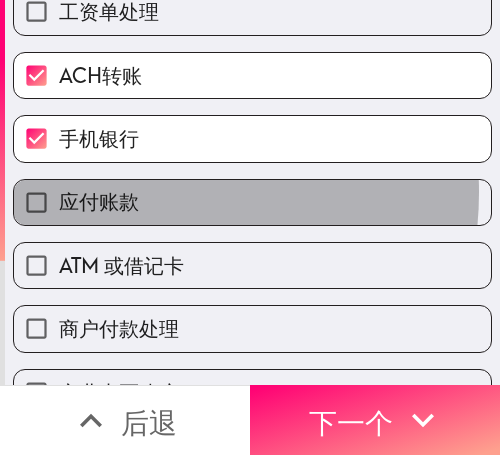 click on "应付账款" at bounding box center (99, 201) 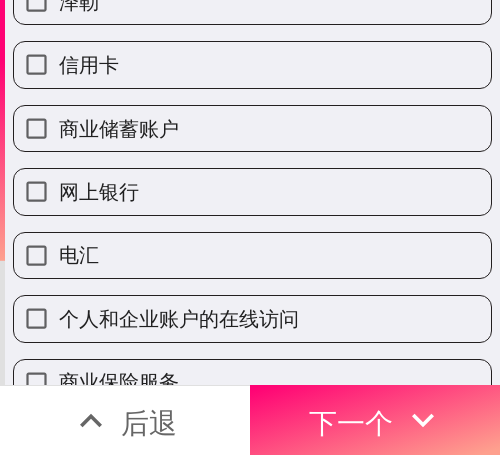 scroll, scrollTop: 122, scrollLeft: 0, axis: vertical 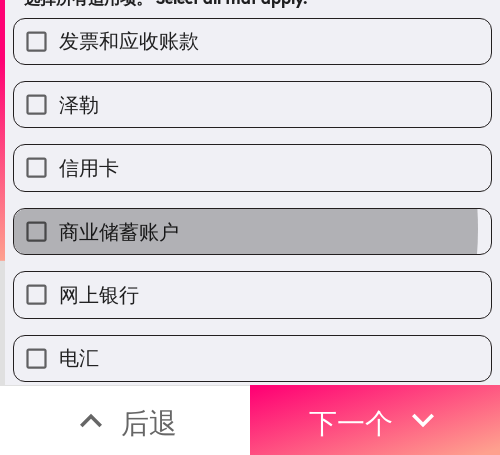 click on "商业储蓄账户" at bounding box center (119, 231) 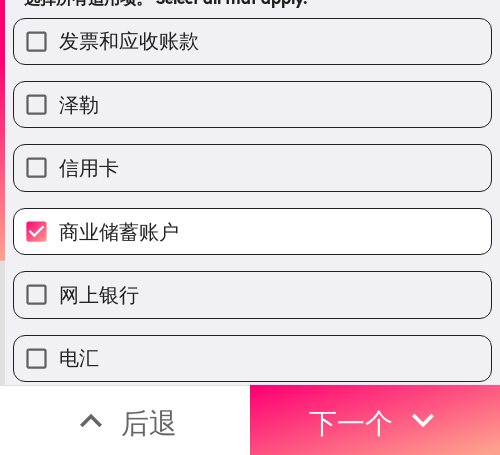 click on "网上银行" at bounding box center (99, 294) 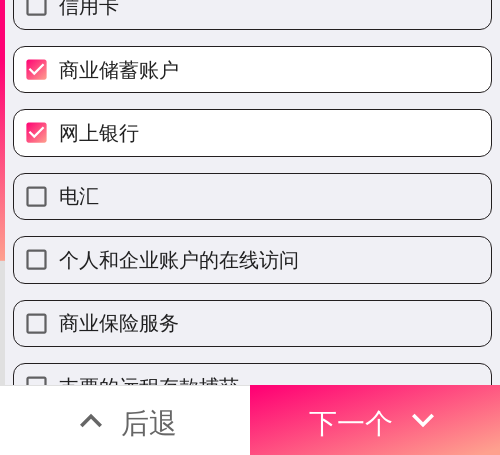 scroll, scrollTop: 422, scrollLeft: 0, axis: vertical 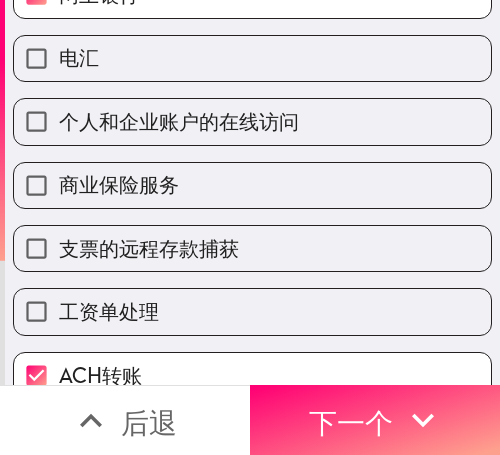 click on "商业保险服务" at bounding box center (119, 184) 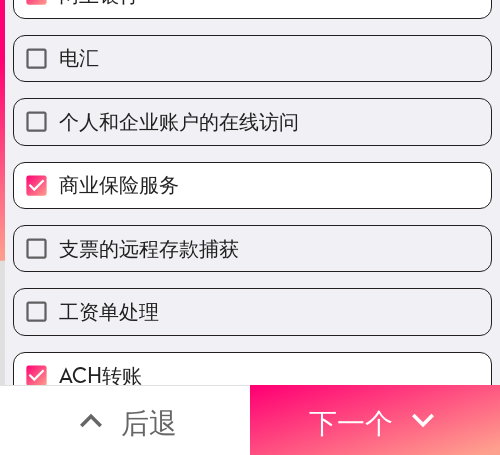 click on "个人和企业账户的在线访问" at bounding box center (252, 121) 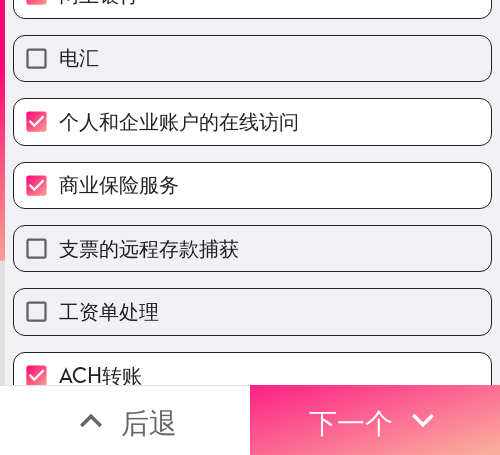 click on "下一个" at bounding box center [375, 420] 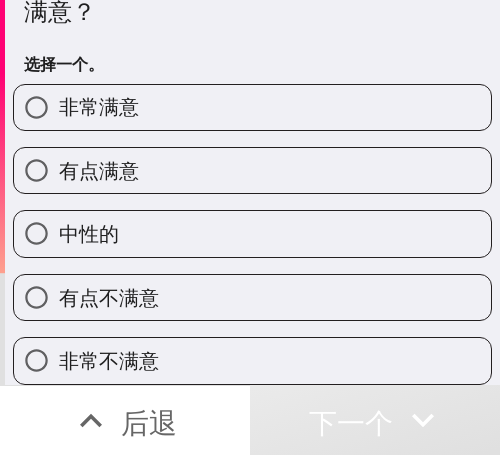 scroll, scrollTop: 71, scrollLeft: 0, axis: vertical 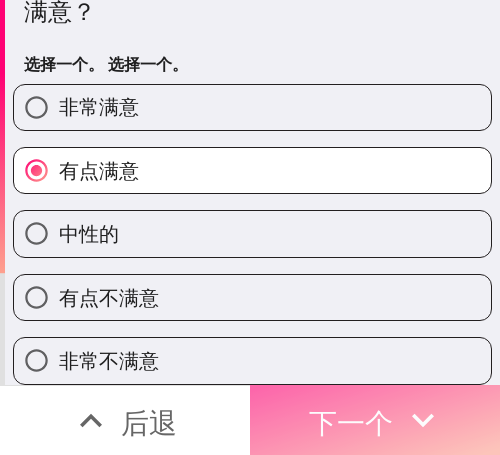 click on "下一个" at bounding box center (351, 422) 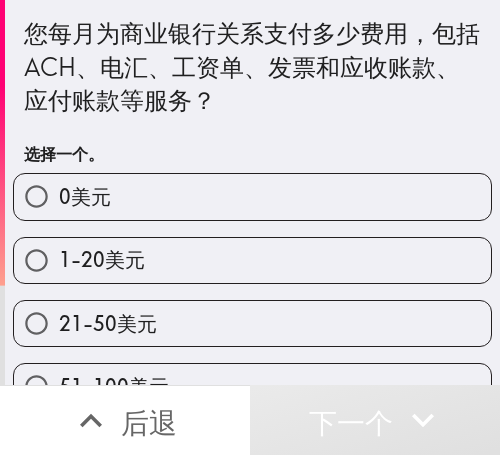 scroll, scrollTop: 168, scrollLeft: 0, axis: vertical 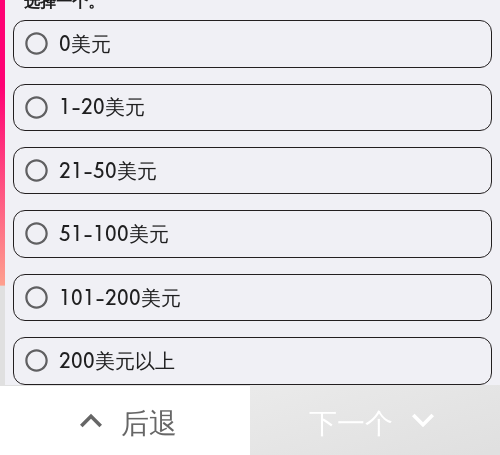 click on "51-100美元" at bounding box center [252, 233] 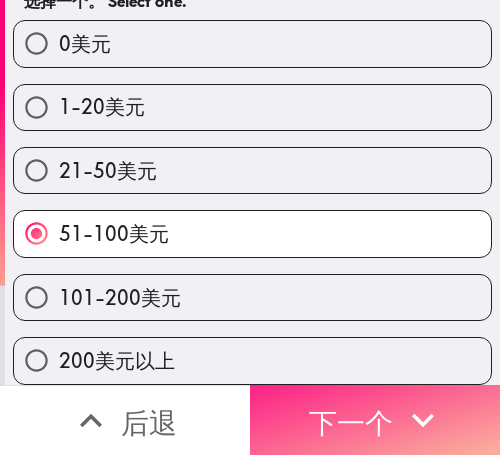 drag, startPoint x: 352, startPoint y: 402, endPoint x: 330, endPoint y: 406, distance: 22.36068 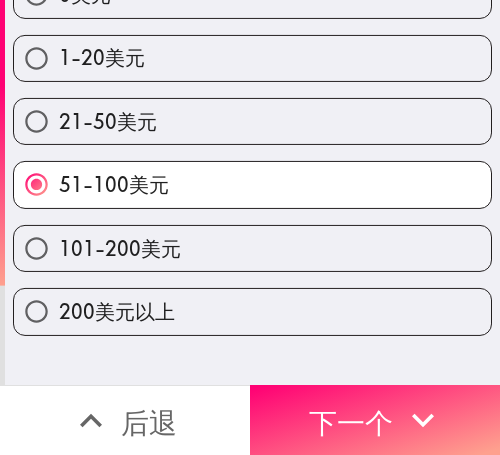 scroll, scrollTop: 0, scrollLeft: 0, axis: both 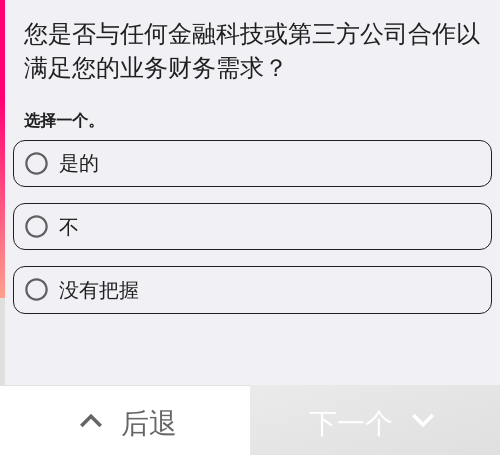 drag, startPoint x: 120, startPoint y: 173, endPoint x: 78, endPoint y: 222, distance: 64.53681 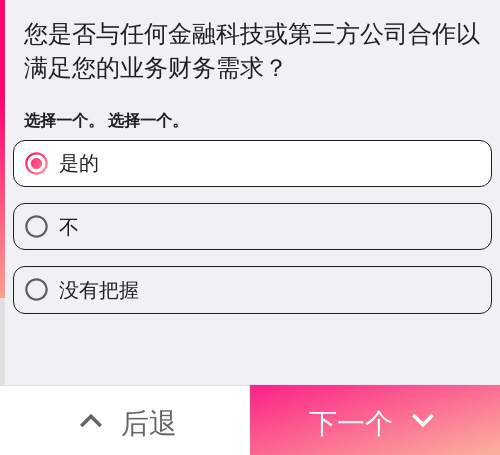 click on "下一个" at bounding box center [351, 422] 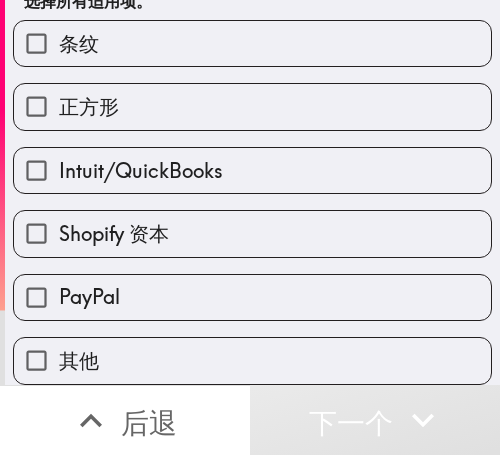 scroll, scrollTop: 101, scrollLeft: 0, axis: vertical 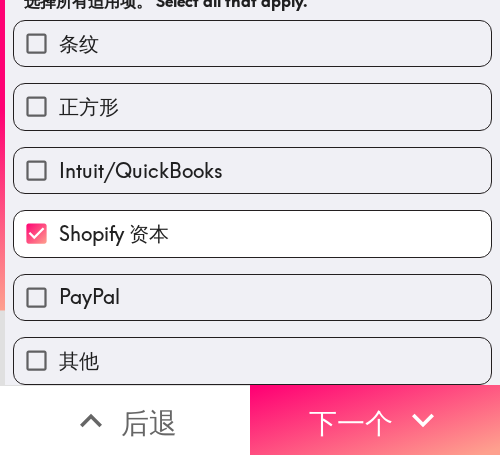 click on "PayPal" at bounding box center [252, 297] 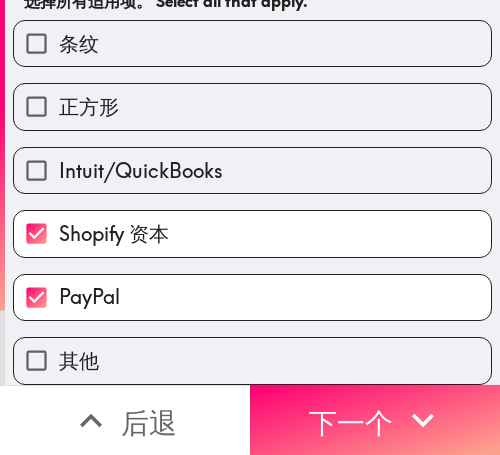 click on "Shopify 资本" at bounding box center [114, 233] 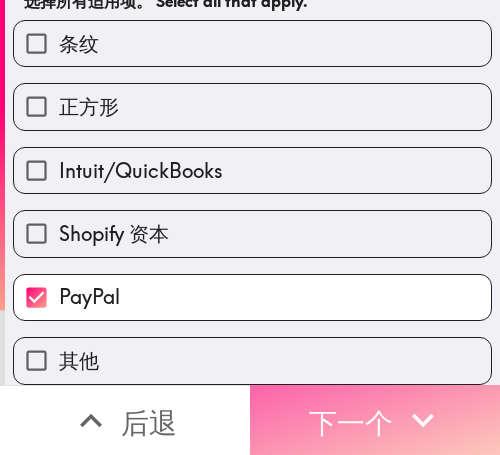 click on "下一个" at bounding box center [351, 422] 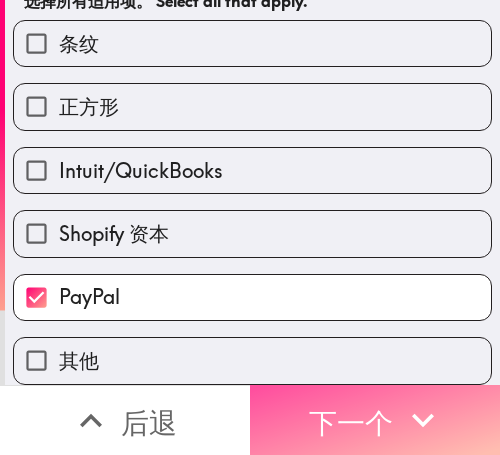 scroll, scrollTop: 0, scrollLeft: 0, axis: both 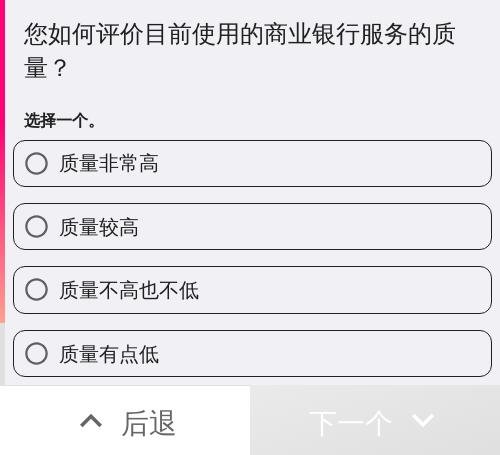 click on "质量非常高" at bounding box center [109, 162] 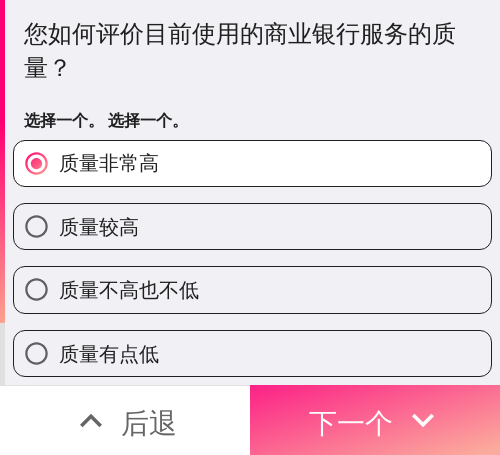 drag, startPoint x: 350, startPoint y: 410, endPoint x: 336, endPoint y: 432, distance: 26.076809 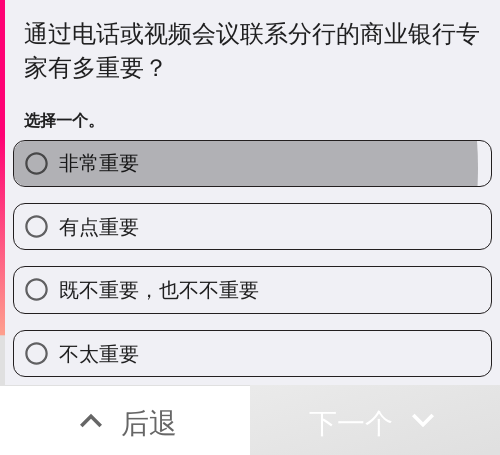 drag, startPoint x: 130, startPoint y: 168, endPoint x: 17, endPoint y: 279, distance: 158.39824 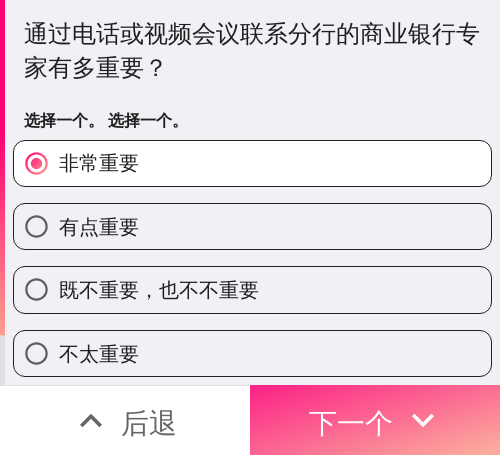 click 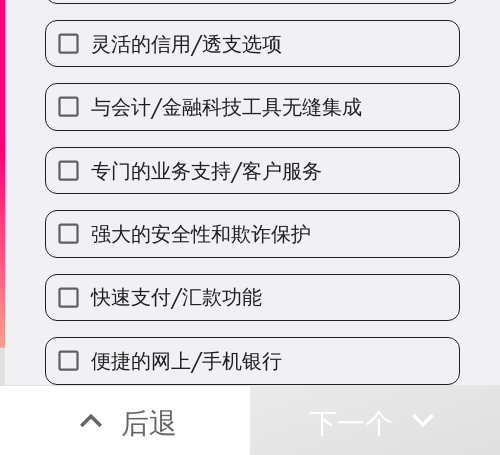 click on "快速支付/汇款功能" at bounding box center (252, 297) 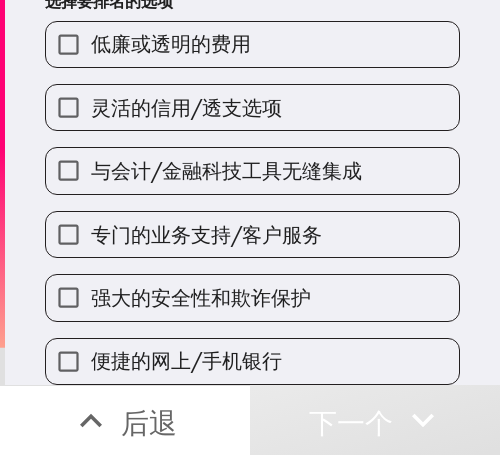 click on "强大的安全性和欺诈保护" at bounding box center [244, 289] 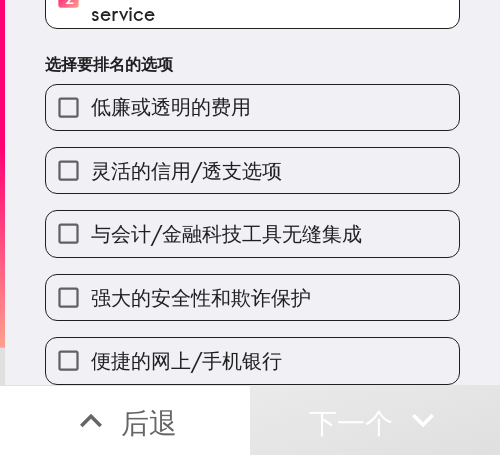 click on "强大的安全性和欺诈保护" at bounding box center (201, 297) 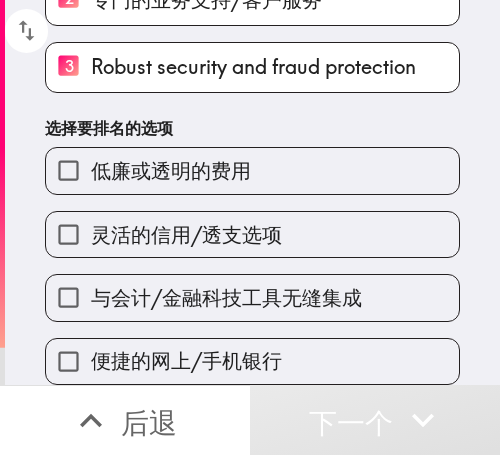 scroll, scrollTop: 288, scrollLeft: 0, axis: vertical 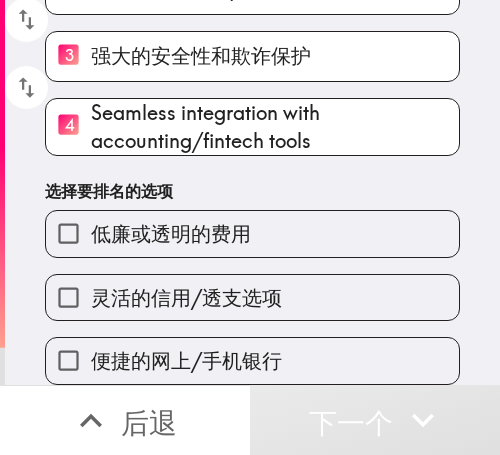 click on "灵活的信用/透支选项" at bounding box center [186, 297] 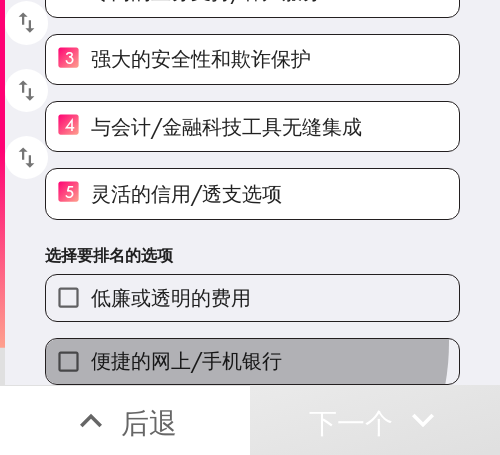 click on "便捷的网上/手机银行" at bounding box center (252, 361) 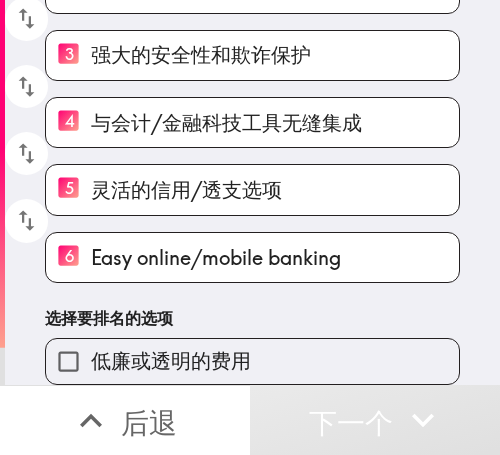 click on "选择要排名的选项" at bounding box center (252, 318) 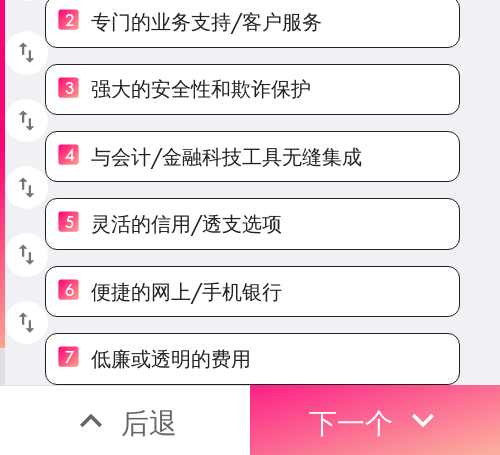 click on "下一个" at bounding box center [375, 420] 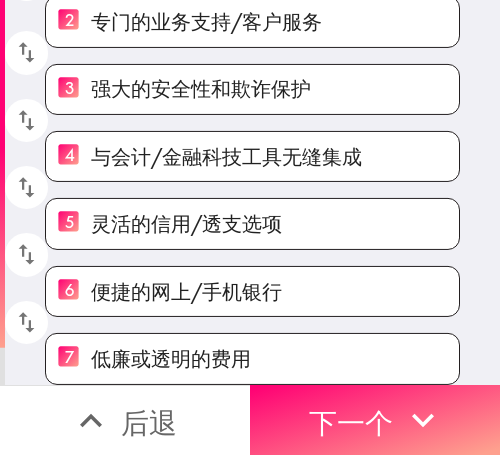 scroll, scrollTop: 164, scrollLeft: 0, axis: vertical 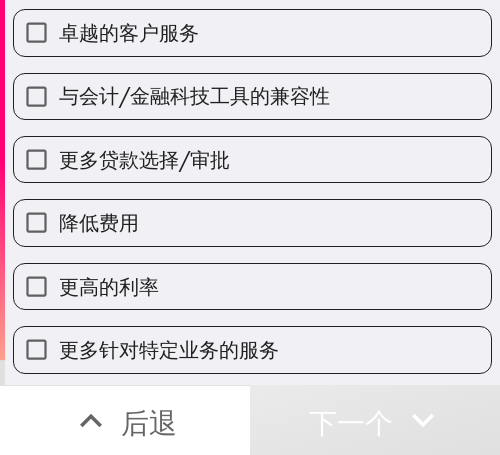 click on "与会计/金融科技工具的兼容性" at bounding box center [252, 96] 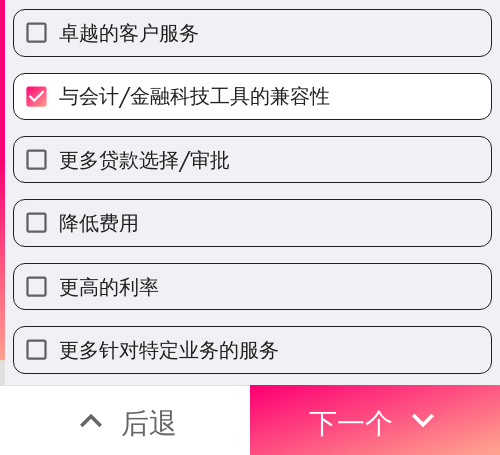 click on "降低费用" at bounding box center (252, 222) 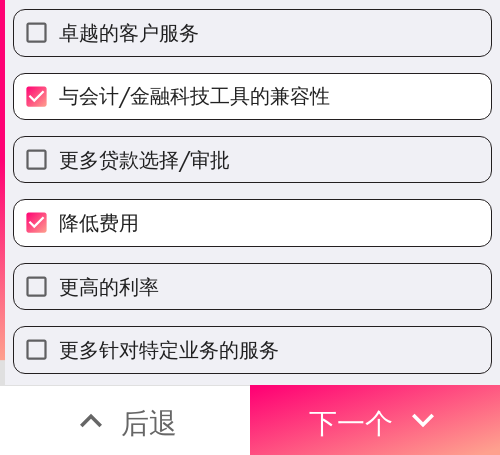 click on "更高的利率" at bounding box center [252, 286] 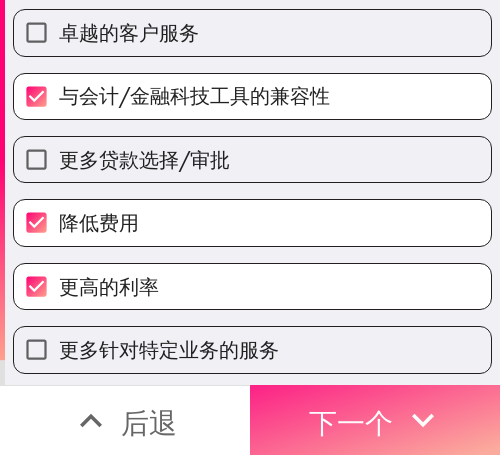 click on "下一个" at bounding box center [351, 422] 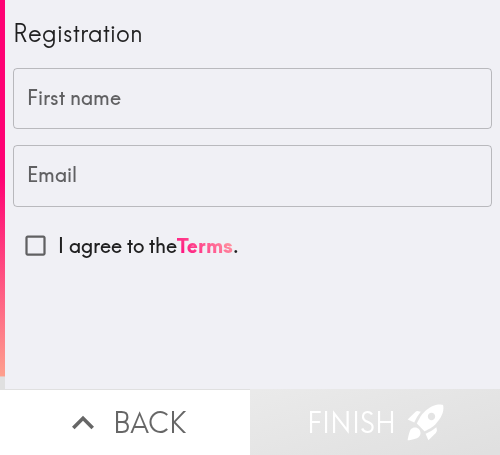 scroll, scrollTop: 0, scrollLeft: 0, axis: both 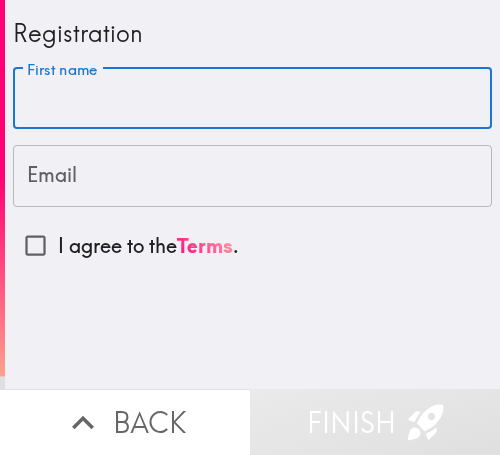click on "First name" at bounding box center (252, 99) 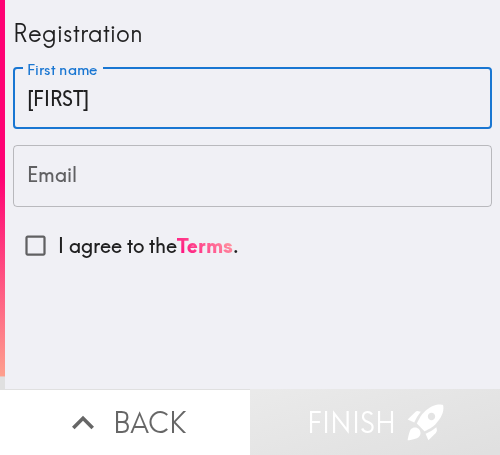 type on "Evelyn" 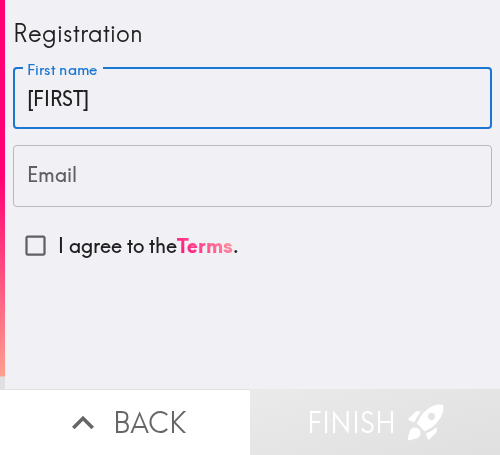 click on "Email" at bounding box center (252, 176) 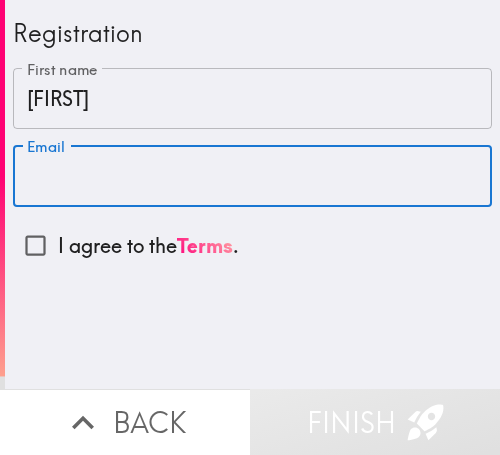 paste on "evelynpenn530@gmail.com" 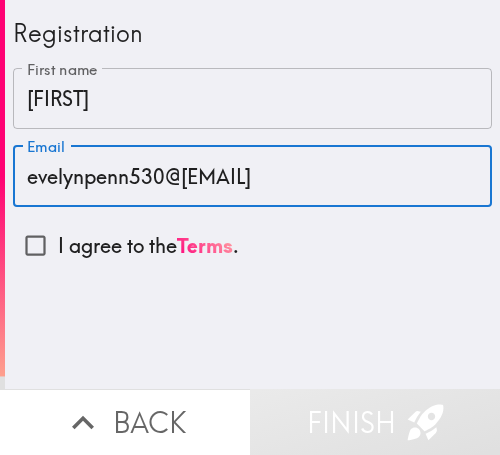 type on "evelynpenn530@gmail.com" 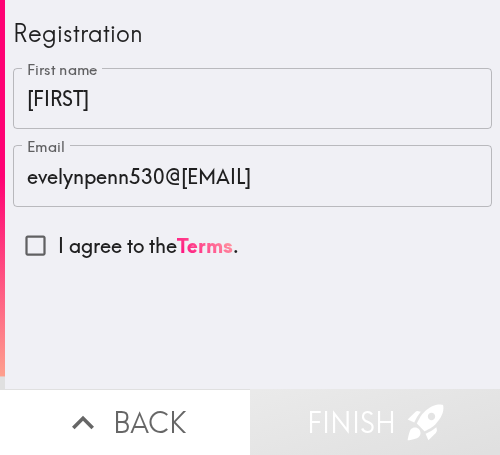 click on "I agree to the  Terms ." at bounding box center (148, 246) 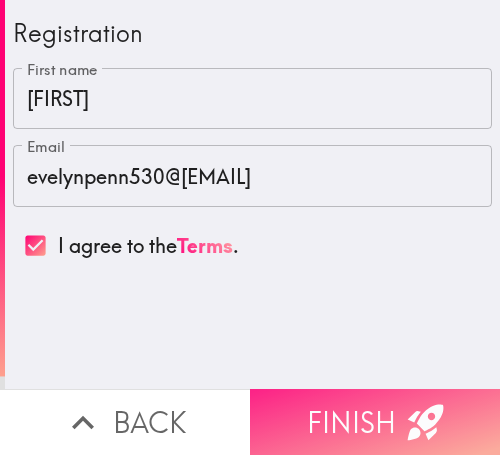 click on "Finish" at bounding box center [375, 422] 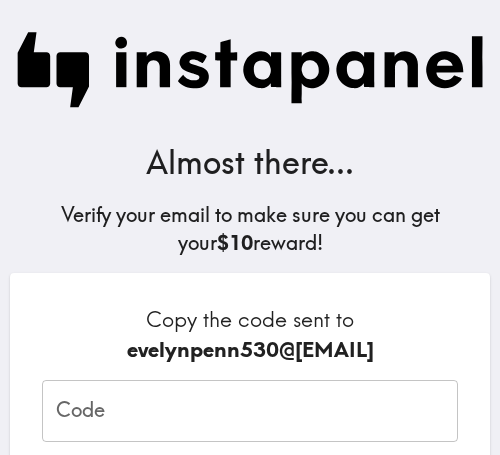 drag, startPoint x: 365, startPoint y: 120, endPoint x: 337, endPoint y: 157, distance: 46.400433 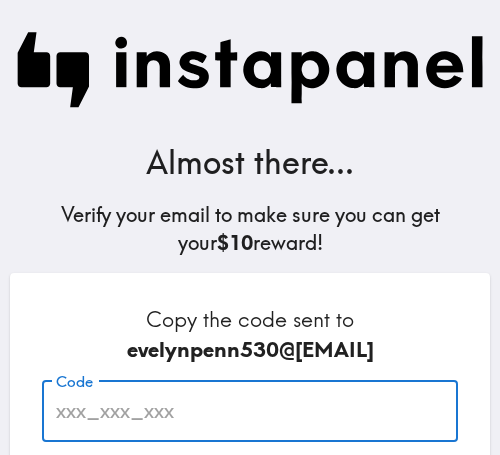 paste on "rJm_PfH_Gft" 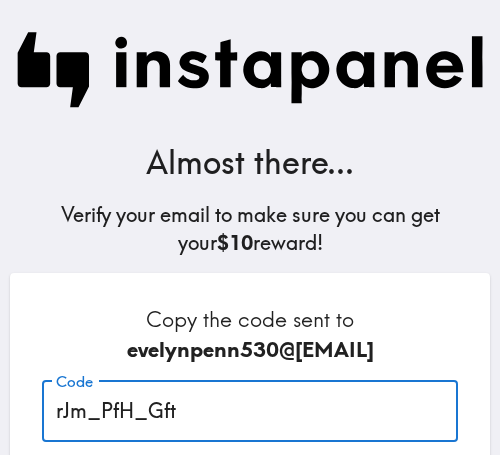 type on "rJm_PfH_Gft" 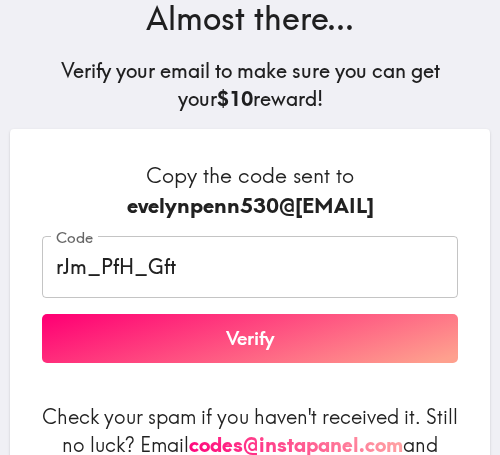scroll, scrollTop: 300, scrollLeft: 0, axis: vertical 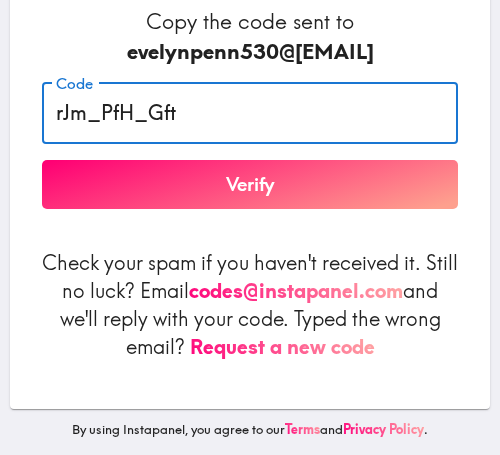 click on "Verify" at bounding box center [250, 185] 